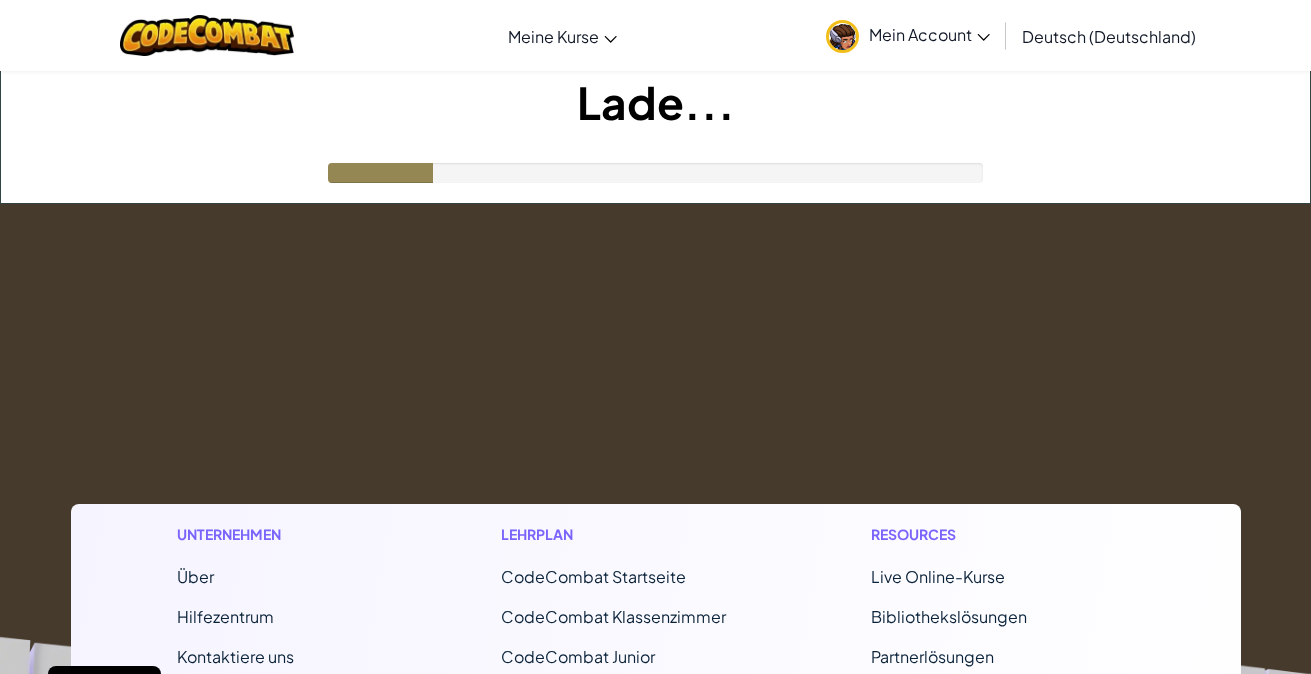 scroll, scrollTop: 0, scrollLeft: 0, axis: both 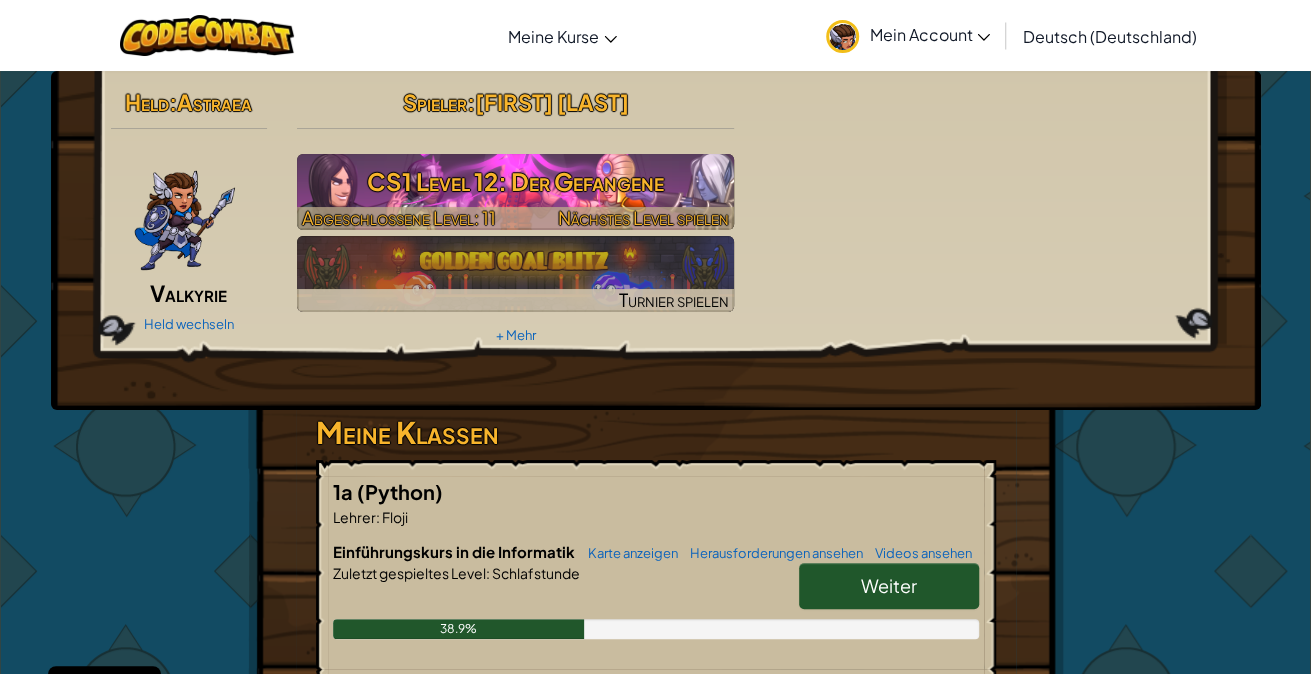 click on "CS1 Level 12: Der Gefangene" at bounding box center [515, 181] 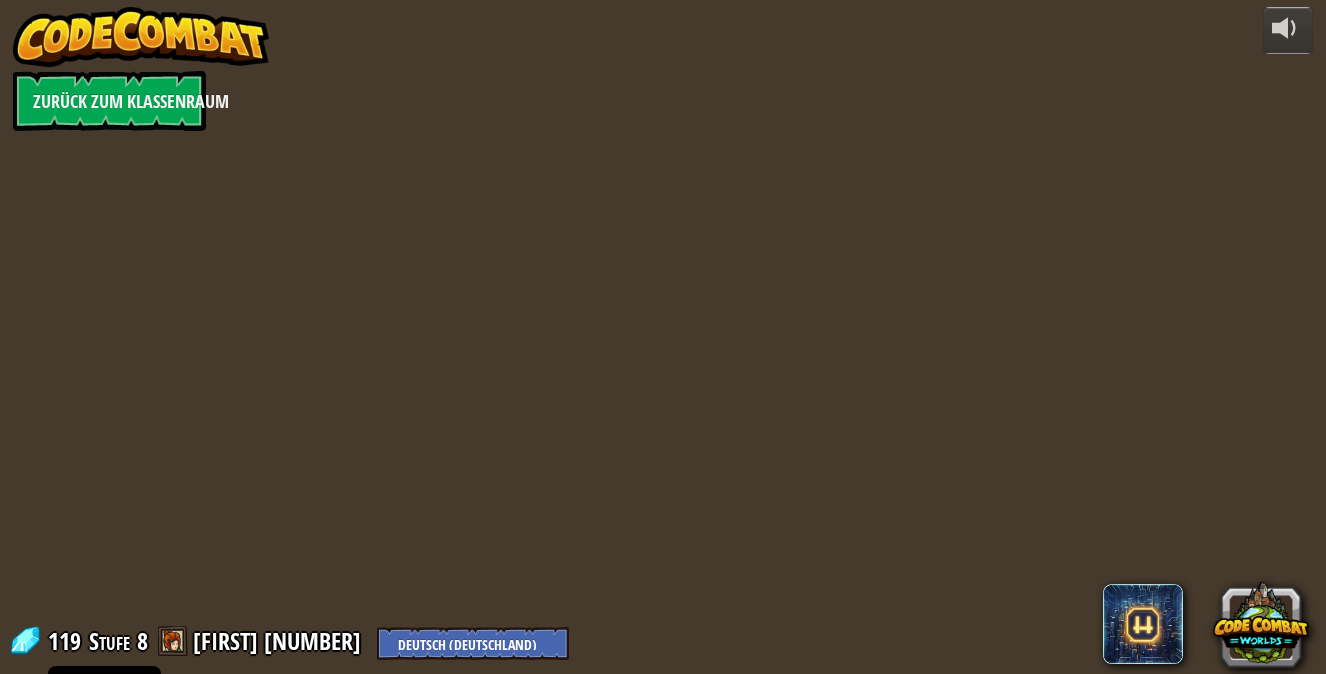 select on "de-DE" 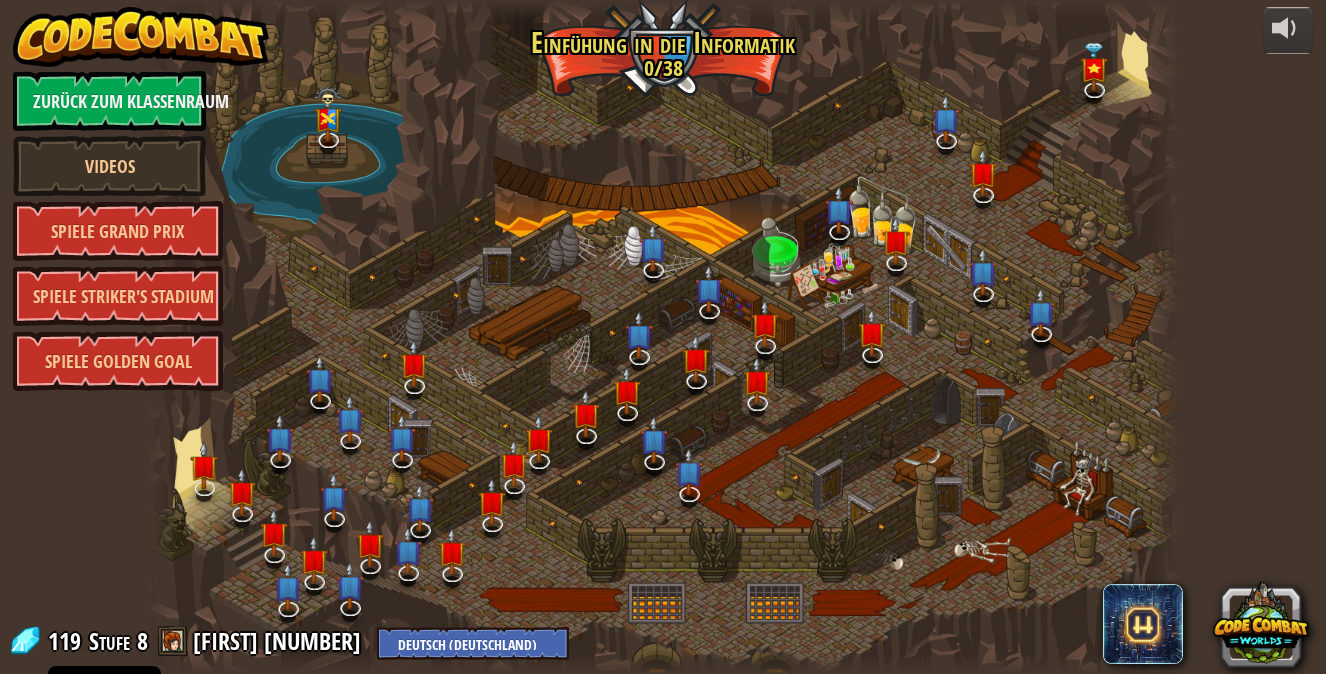 select on "de-DE" 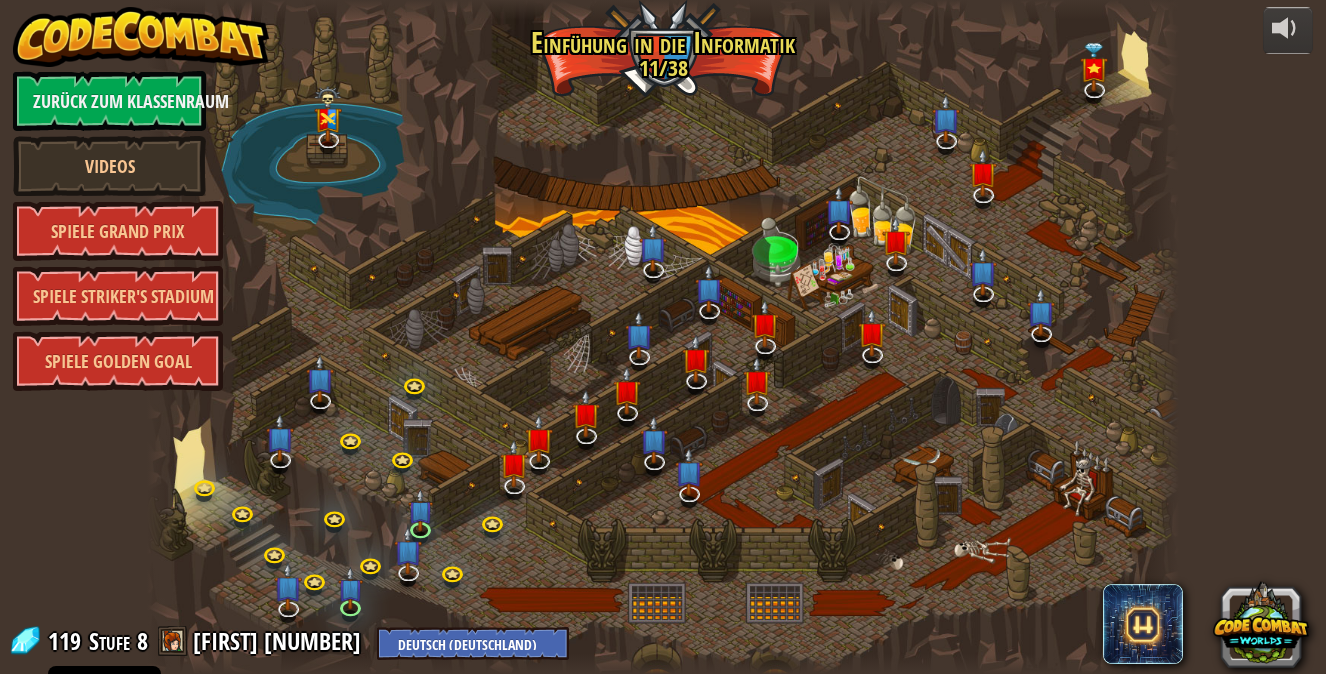 select on "de-DE" 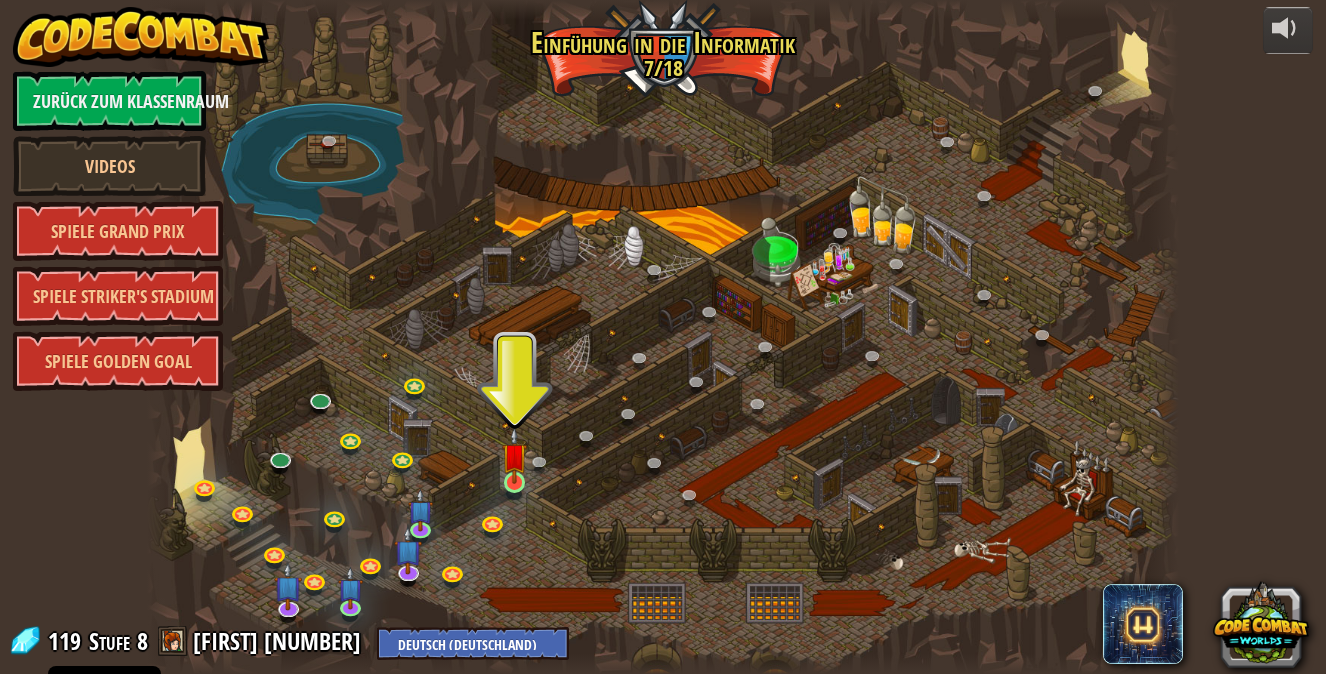 click at bounding box center (514, 455) 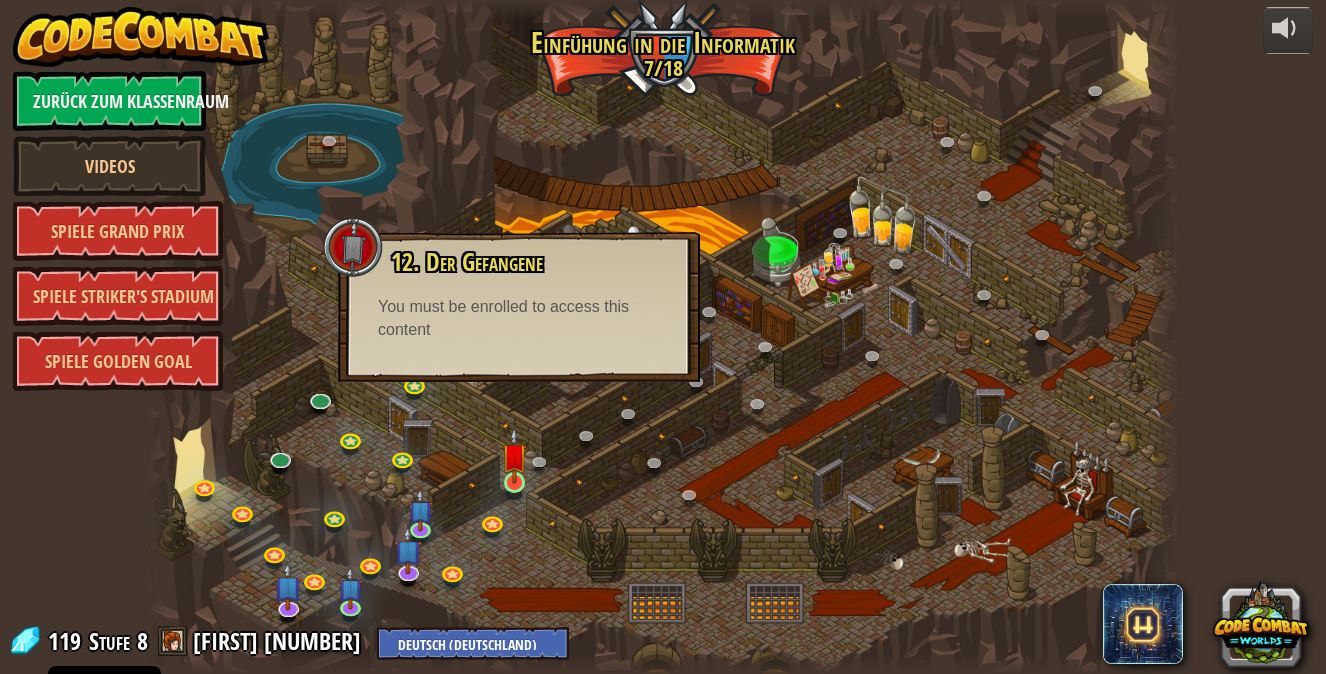 click at bounding box center (514, 455) 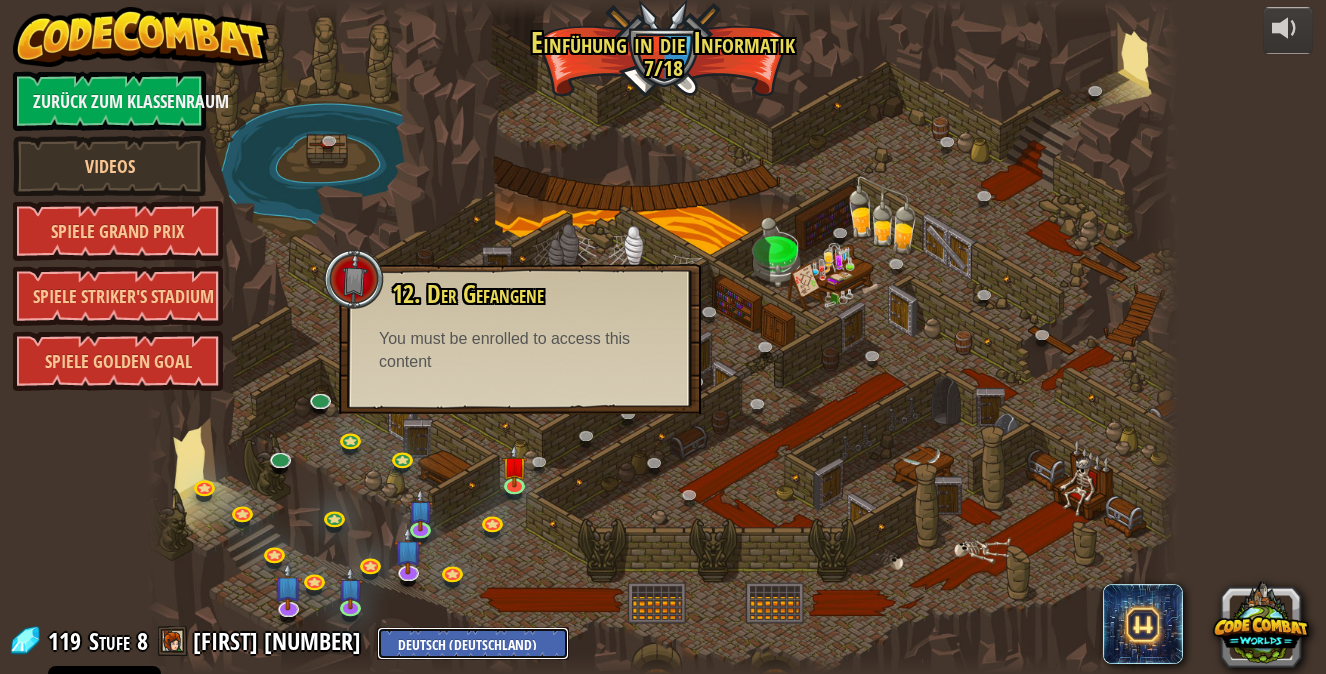 click on "English (US) English (UK) 简体中文 繁體中文 русский español (ES) español (América Latina) français Português (Portugal) Português (Brasil) ---------------------------------- العربية azərbaycan dili български език Català čeština dansk Deutsch (Deutschland) Deutsch (Österreich) Deutsch (Schweiz) Eesti Ελληνικά Esperanto Filipino فارسی Galego 한국어 ʻŌlelo Hawaiʻi עברית hrvatski jezik magyar Bahasa Indonesia Italiano қазақ тілі lietuvių kalba latviešu te reo Māori Македонски मानक हिन्दी Монгол хэл Bahasa Melayu မြန်မာစကား Nederlands (België) Nederlands (Nederland) 日本語 Norsk Bokmål Norsk Nynorsk O'zbekcha Polski limba română српски slovenčina slovenščina suomi Svenska ไทย Türkçe українська اُردُو Tiếng Việt 吴语 吳語" at bounding box center [473, 643] 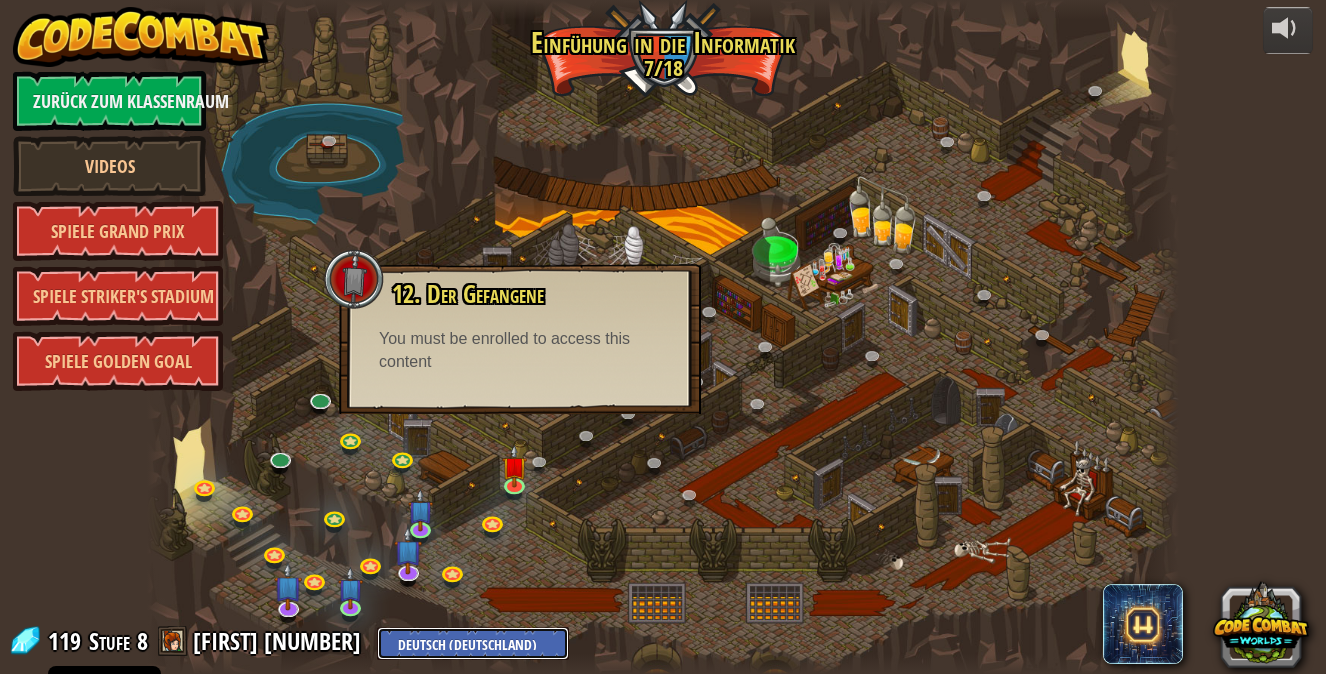 click on "English (US) English (UK) 简体中文 繁體中文 русский español (ES) español (América Latina) français Português (Portugal) Português (Brasil) ---------------------------------- العربية azərbaycan dili български език Català čeština dansk Deutsch (Deutschland) Deutsch (Österreich) Deutsch (Schweiz) Eesti Ελληνικά Esperanto Filipino فارسی Galego 한국어 ʻŌlelo Hawaiʻi עברית hrvatski jezik magyar Bahasa Indonesia Italiano қазақ тілі lietuvių kalba latviešu te reo Māori Македонски मानक हिन्दी Монгол хэл Bahasa Melayu မြန်မာစကား Nederlands (België) Nederlands (Nederland) 日本語 Norsk Bokmål Norsk Nynorsk O'zbekcha Polski limba română српски slovenčina slovenščina suomi Svenska ไทย Türkçe українська اُردُو Tiếng Việt 吴语 吳語" at bounding box center [473, 643] 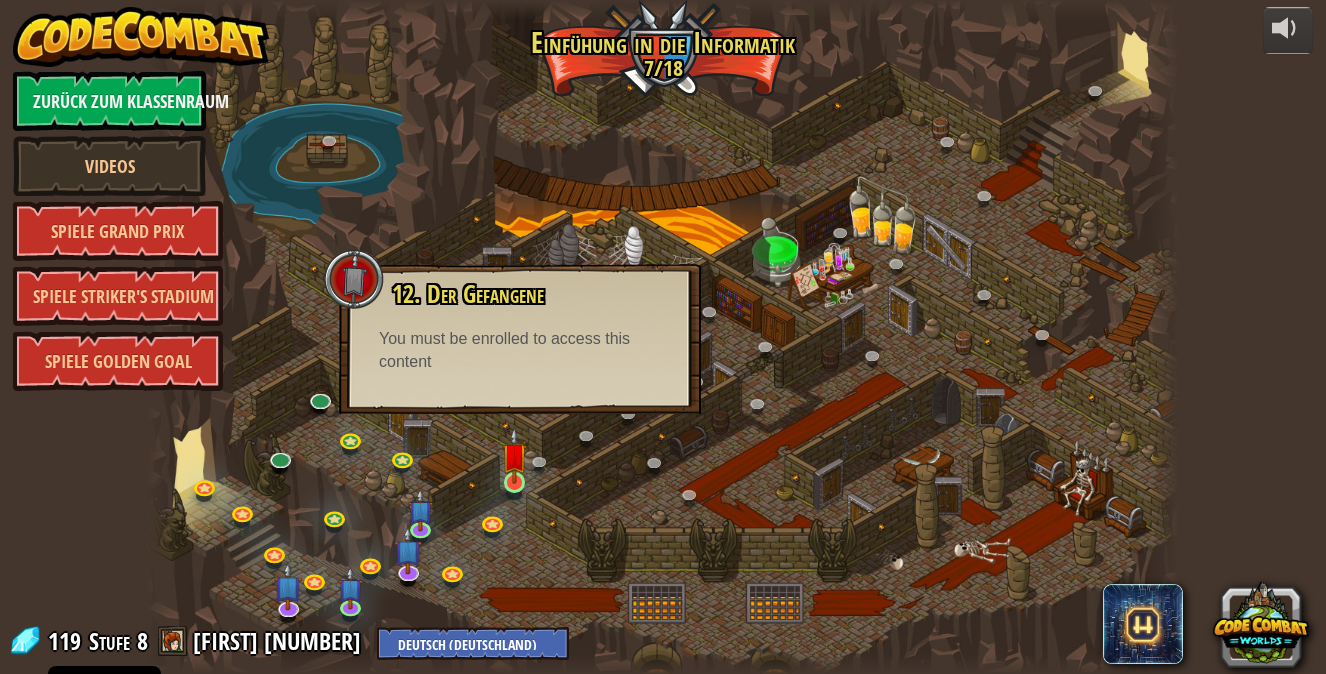 click at bounding box center [514, 455] 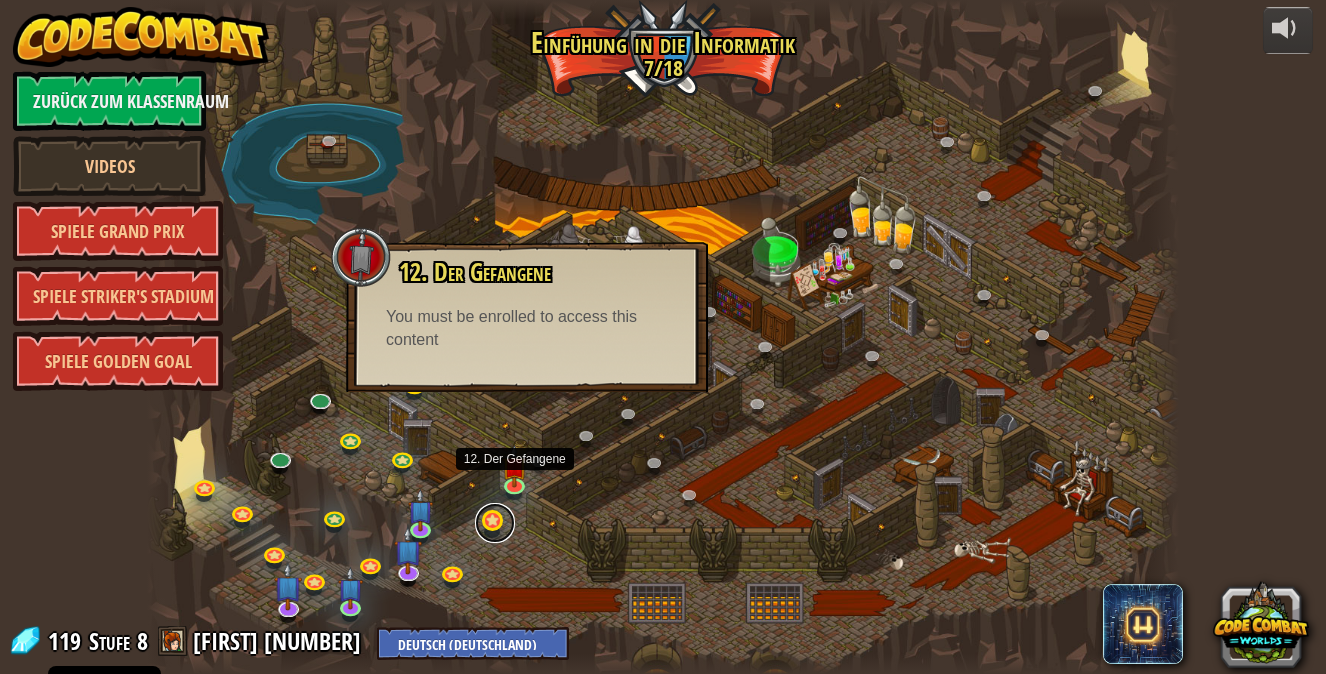 click at bounding box center [495, 523] 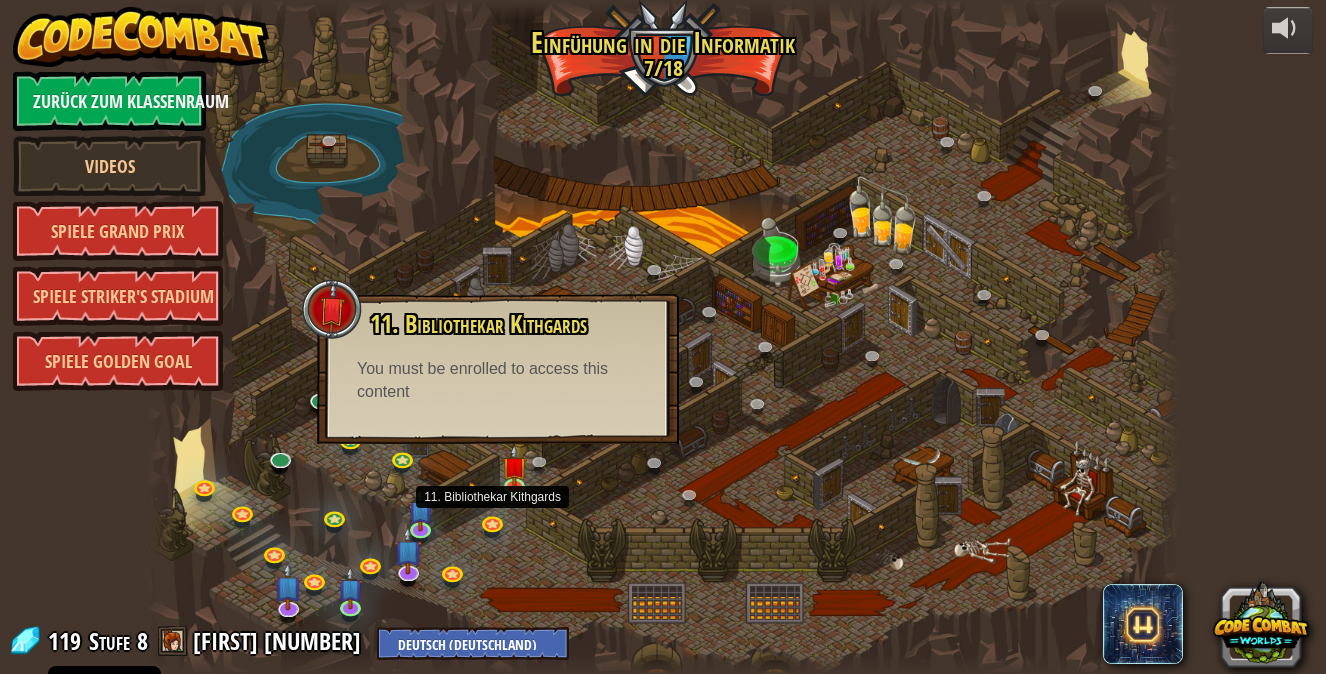 click on "11. Bibliothekar Kithgards Bitte einen netten Bibliothekar um Hilfe!
You must be enrolled to access this content Spielen" at bounding box center (498, 369) 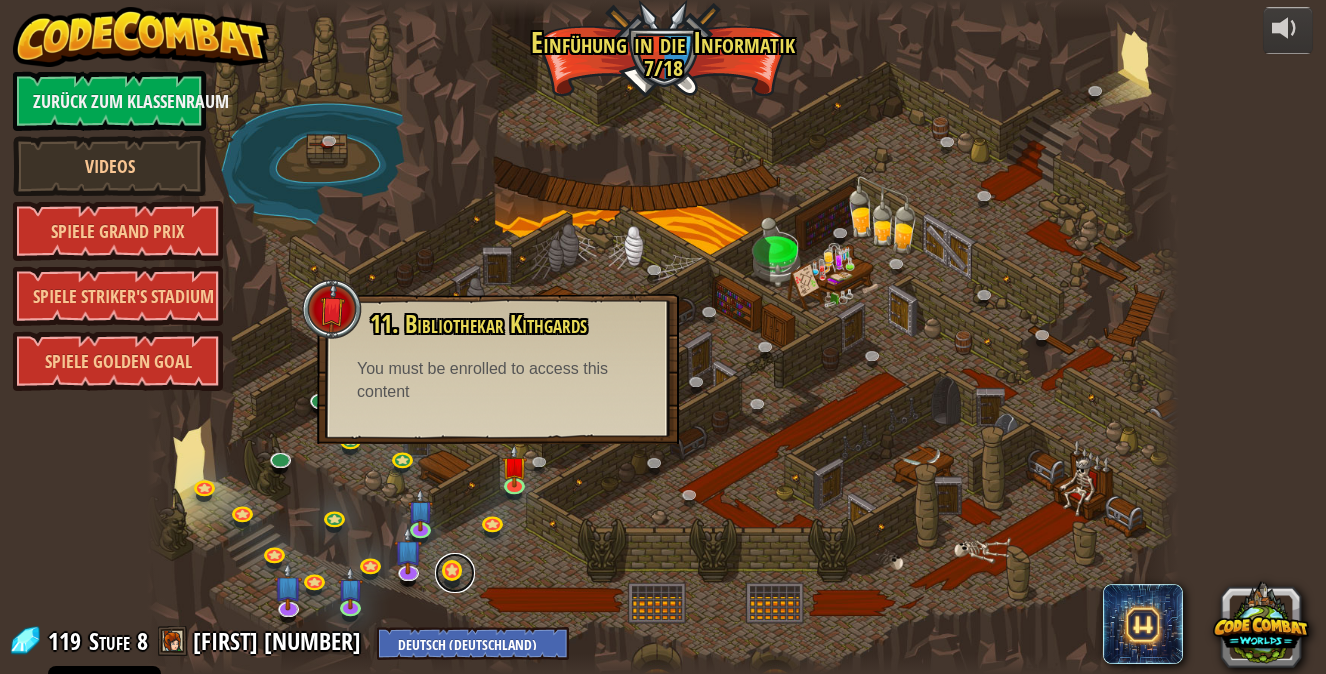 click at bounding box center [455, 573] 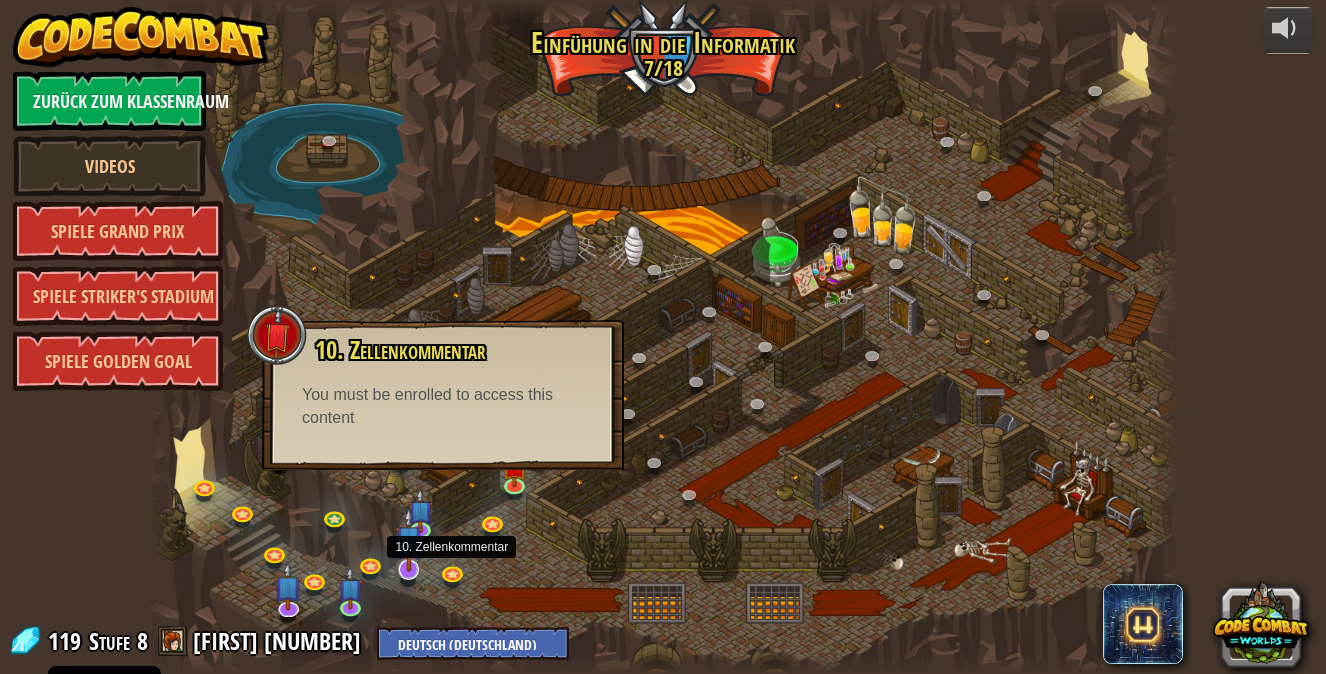 click at bounding box center [409, 539] 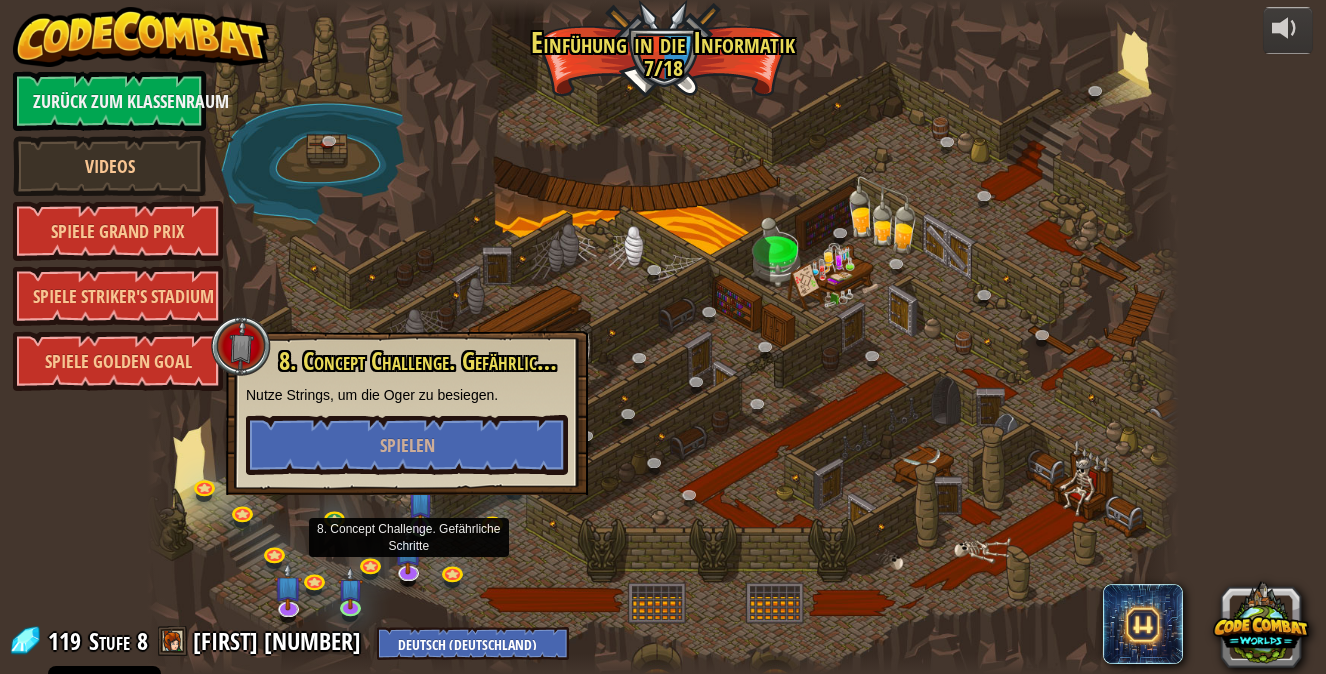 click at bounding box center (420, 500) 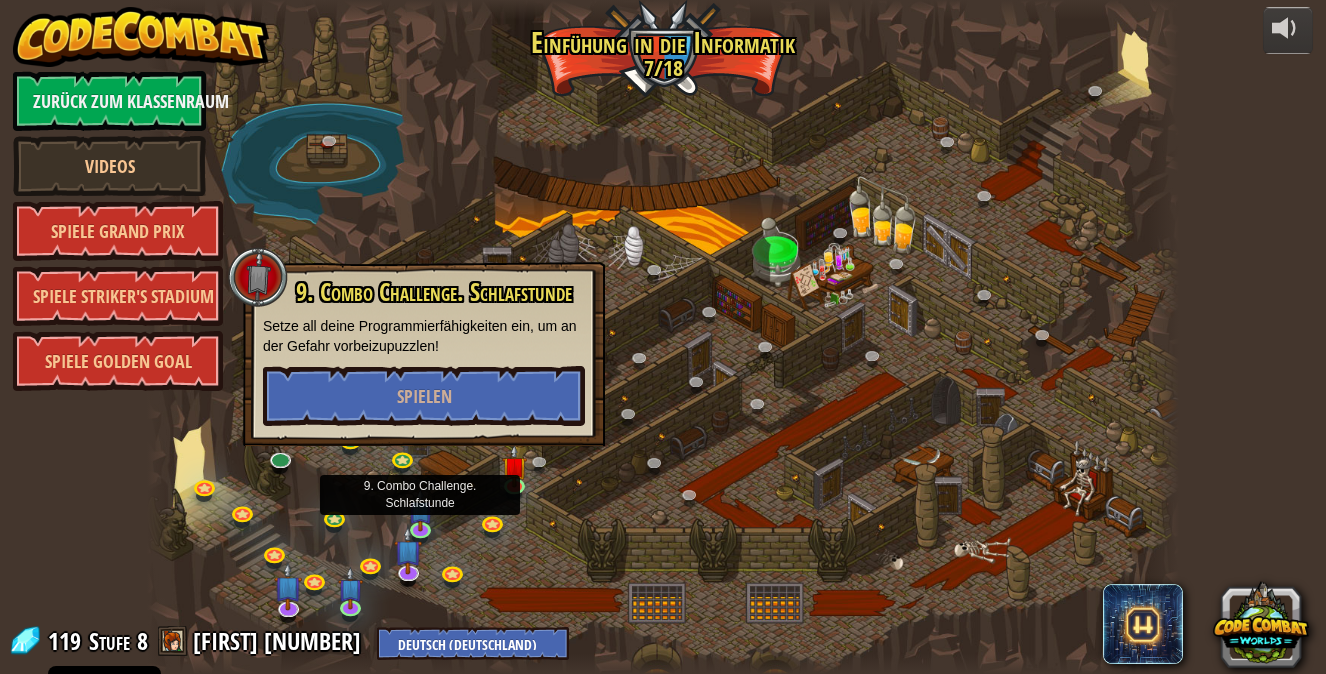 click at bounding box center [662, 337] 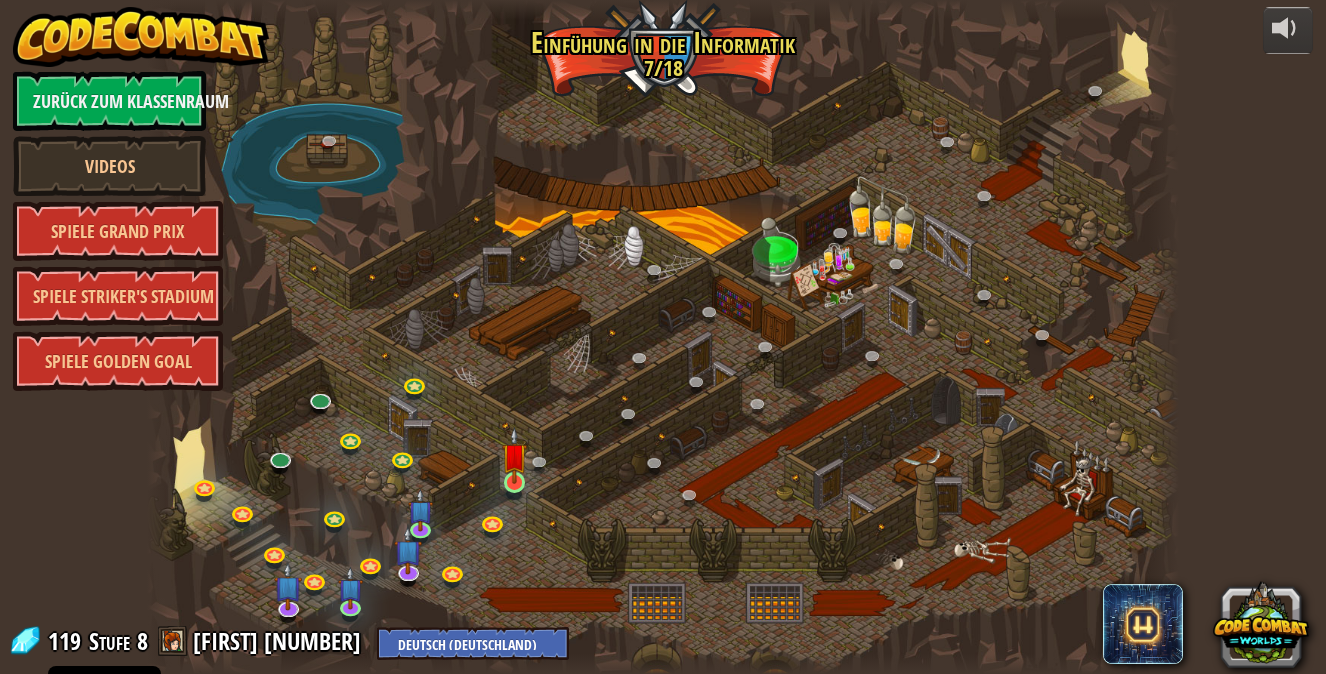 click at bounding box center [514, 455] 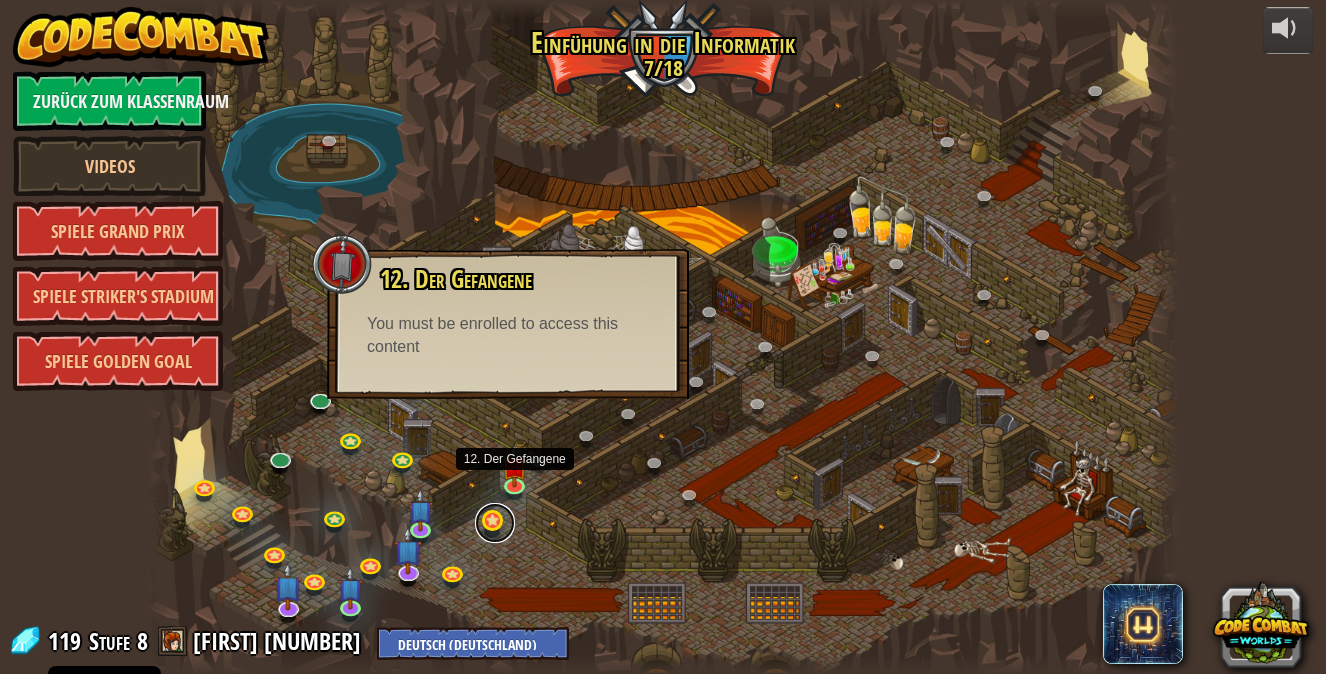 click at bounding box center (495, 523) 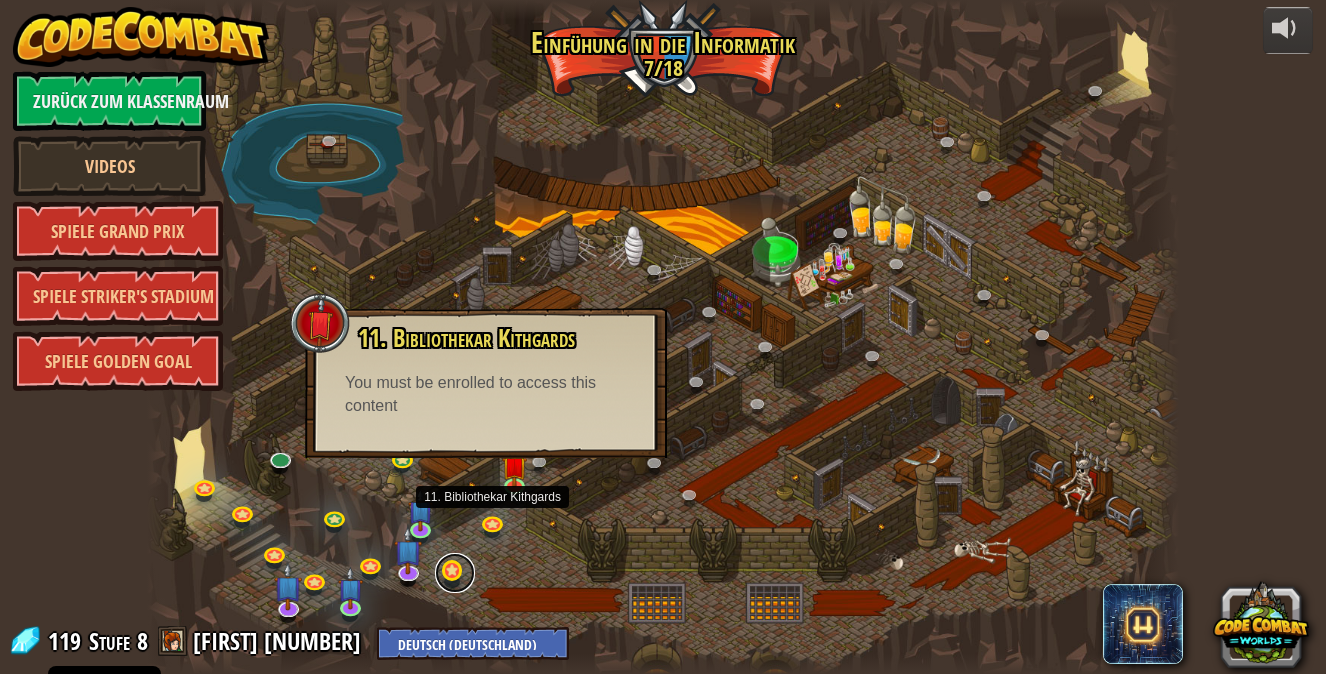 click at bounding box center [455, 573] 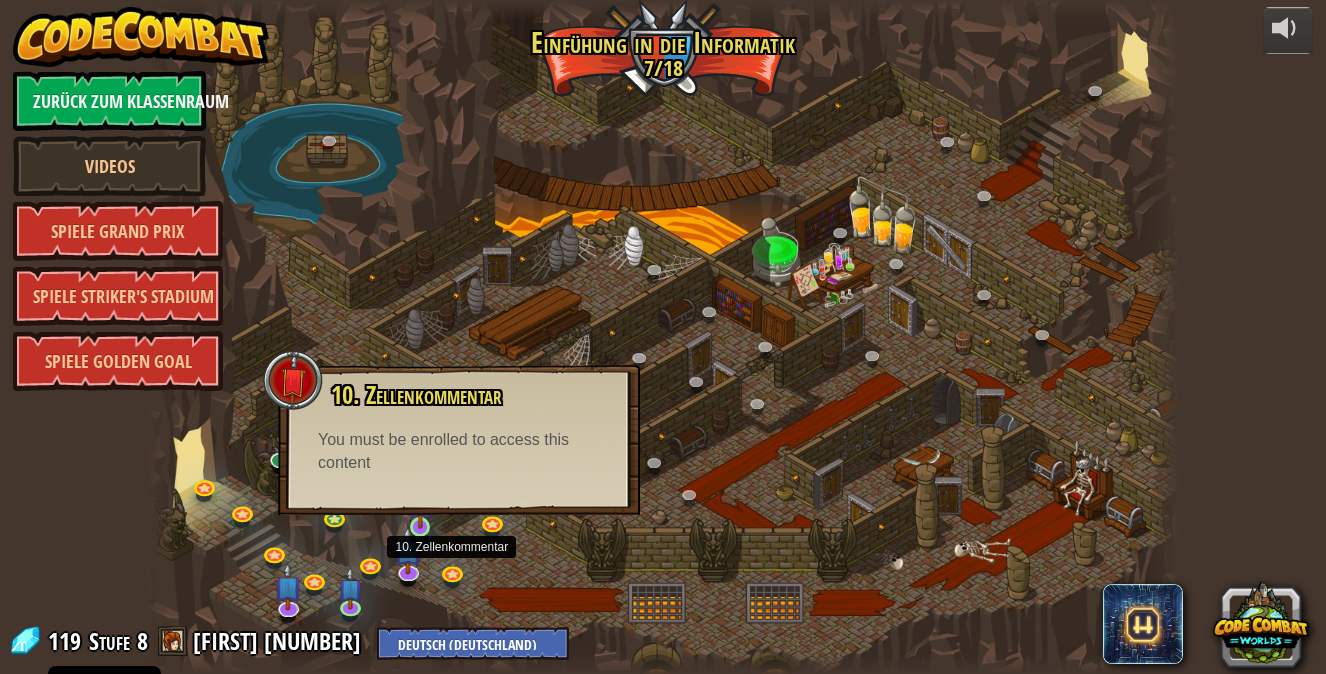 click at bounding box center (420, 500) 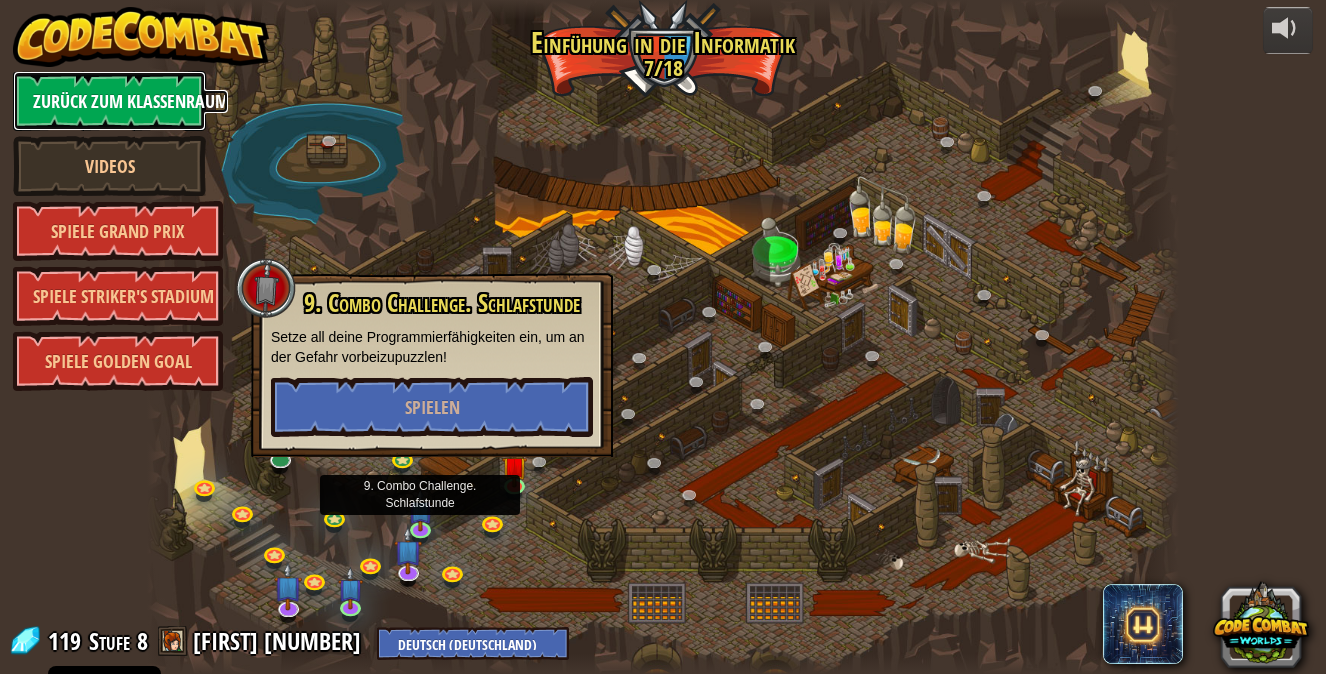 click on "Zurück zum Klassenraum" at bounding box center (109, 101) 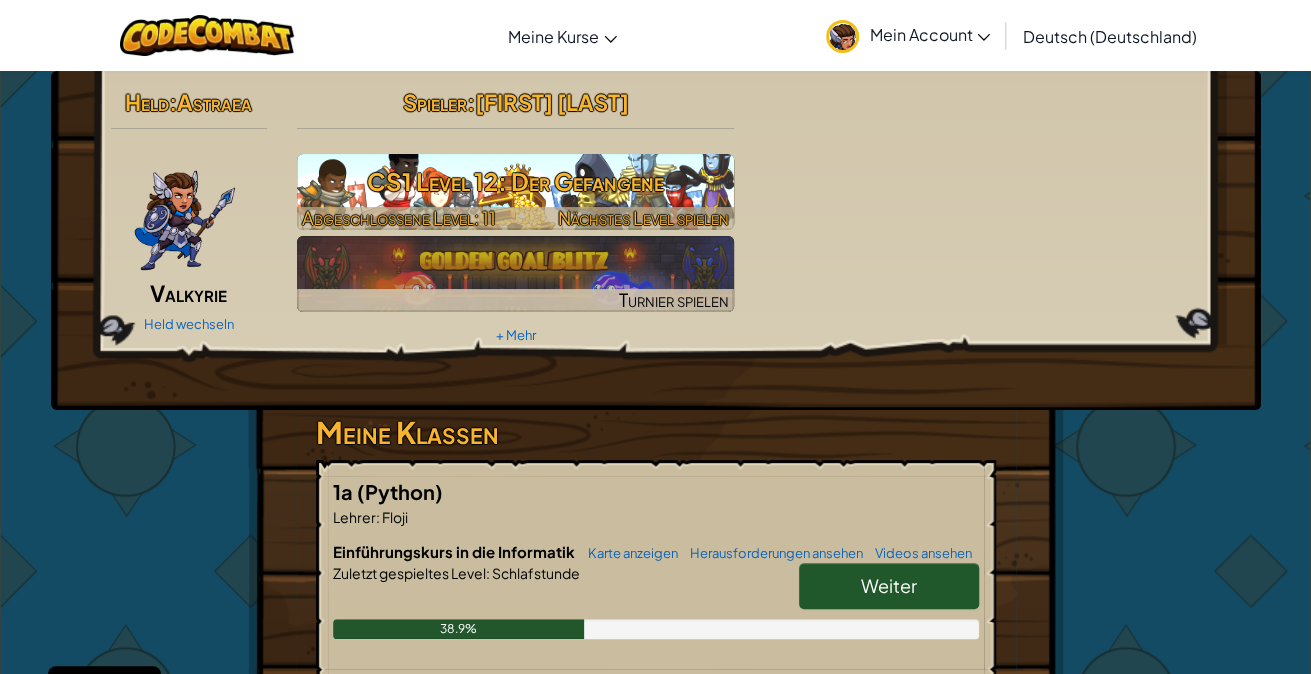 click on "CS1 Level 12: Der Gefangene" at bounding box center [515, 181] 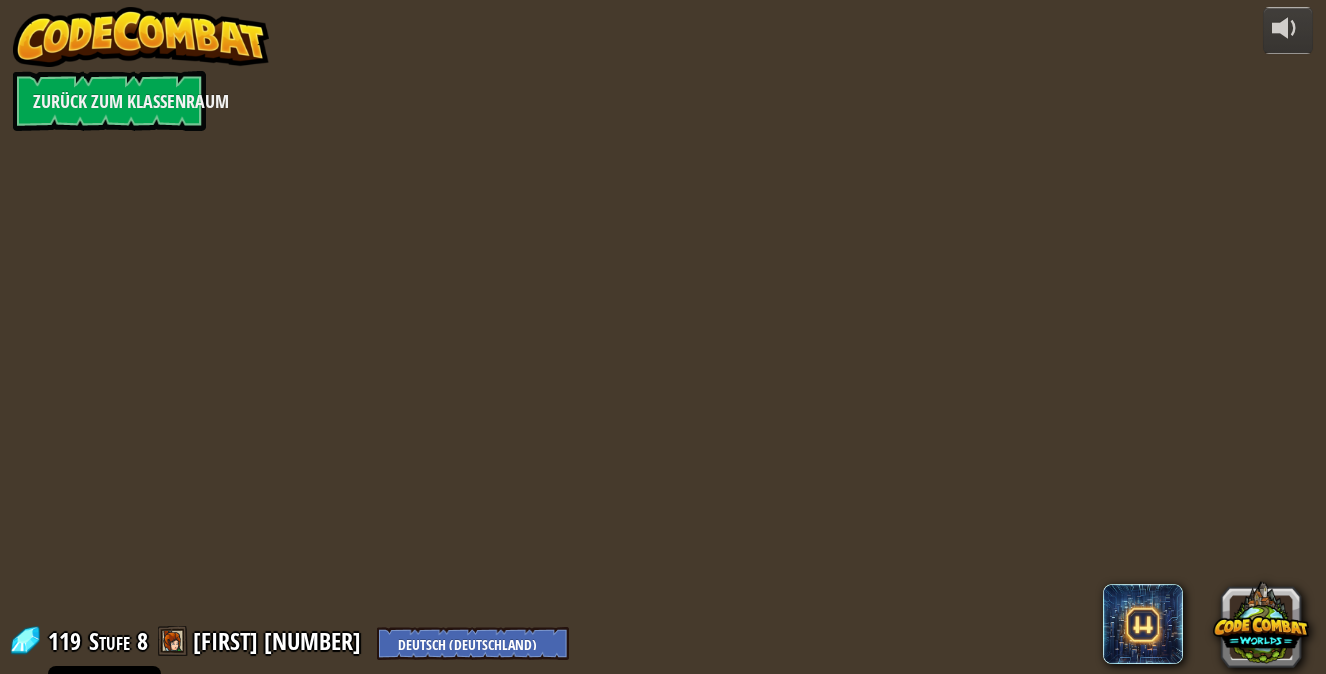 select on "de-DE" 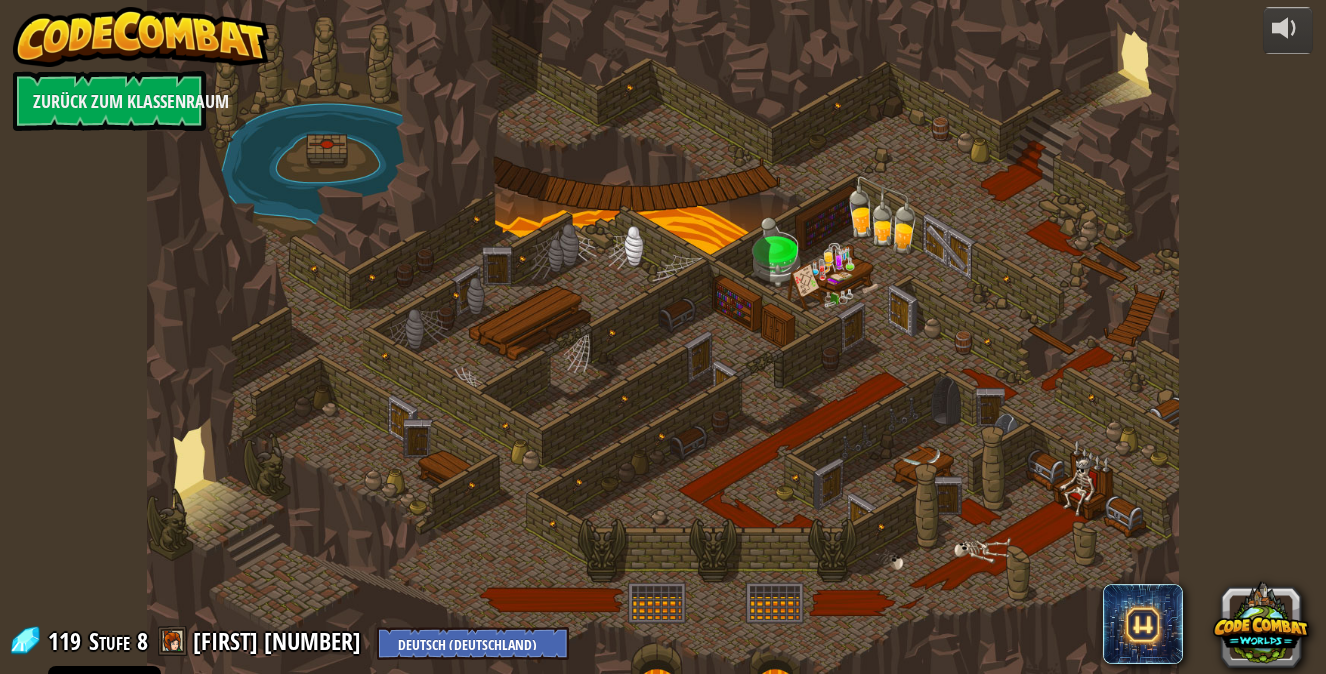 select on "de-DE" 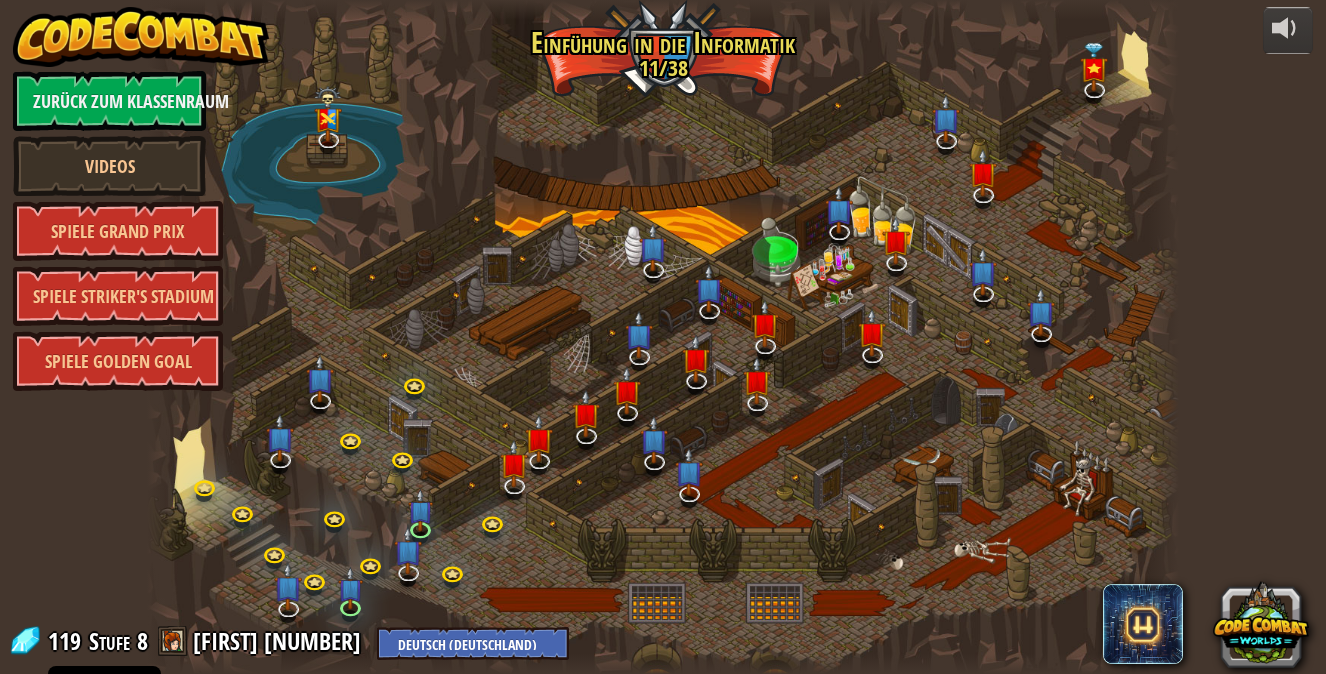 select on "de-DE" 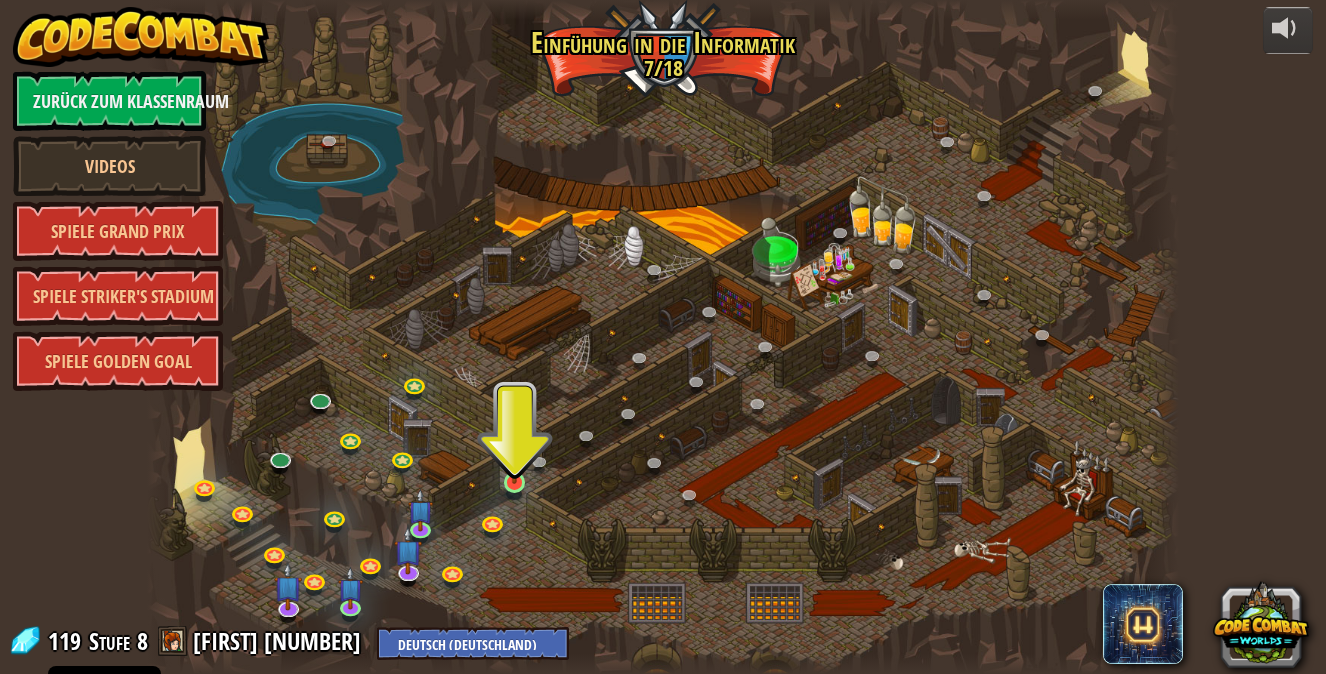 click at bounding box center [514, 455] 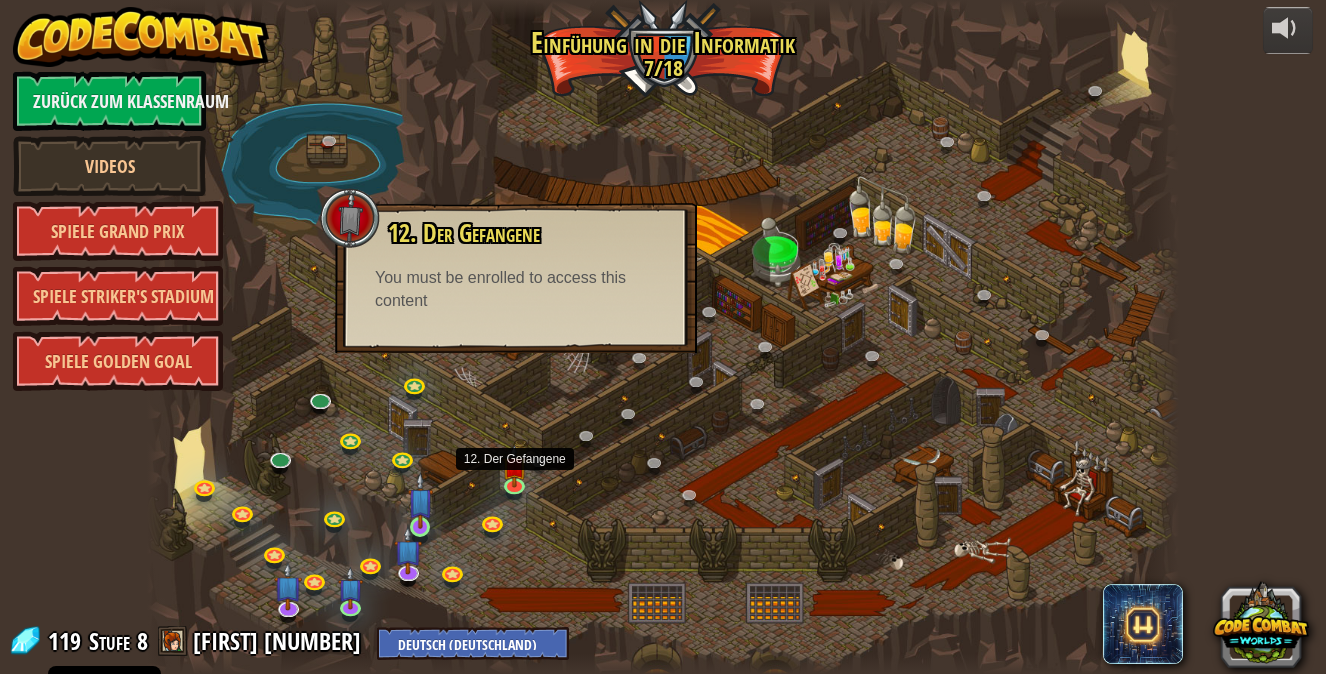 click at bounding box center [420, 500] 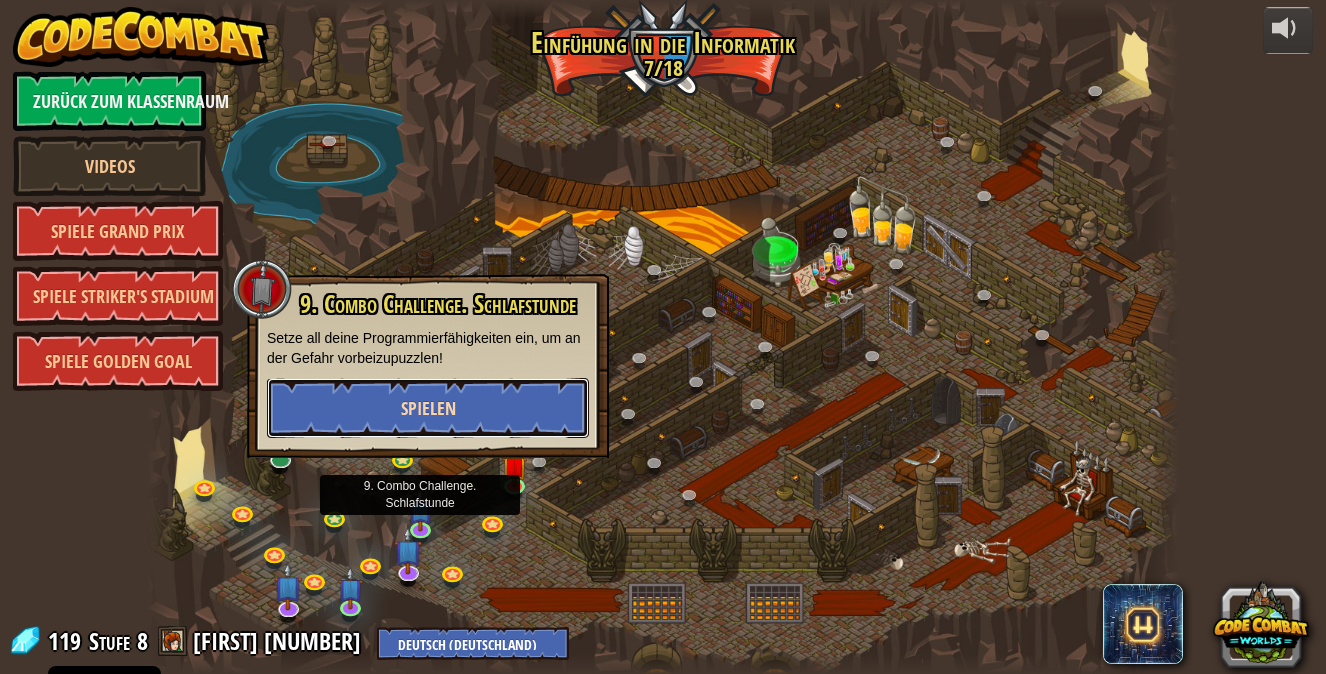 click on "Spielen" at bounding box center [428, 408] 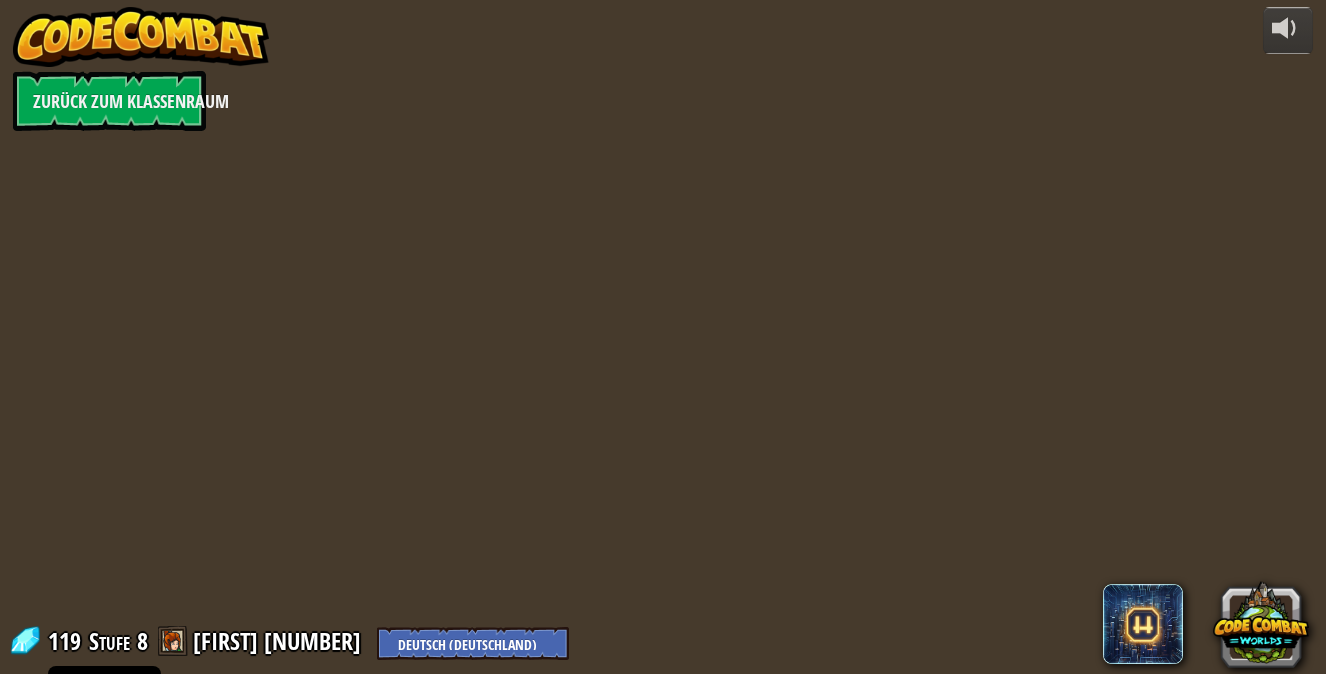 select on "de-DE" 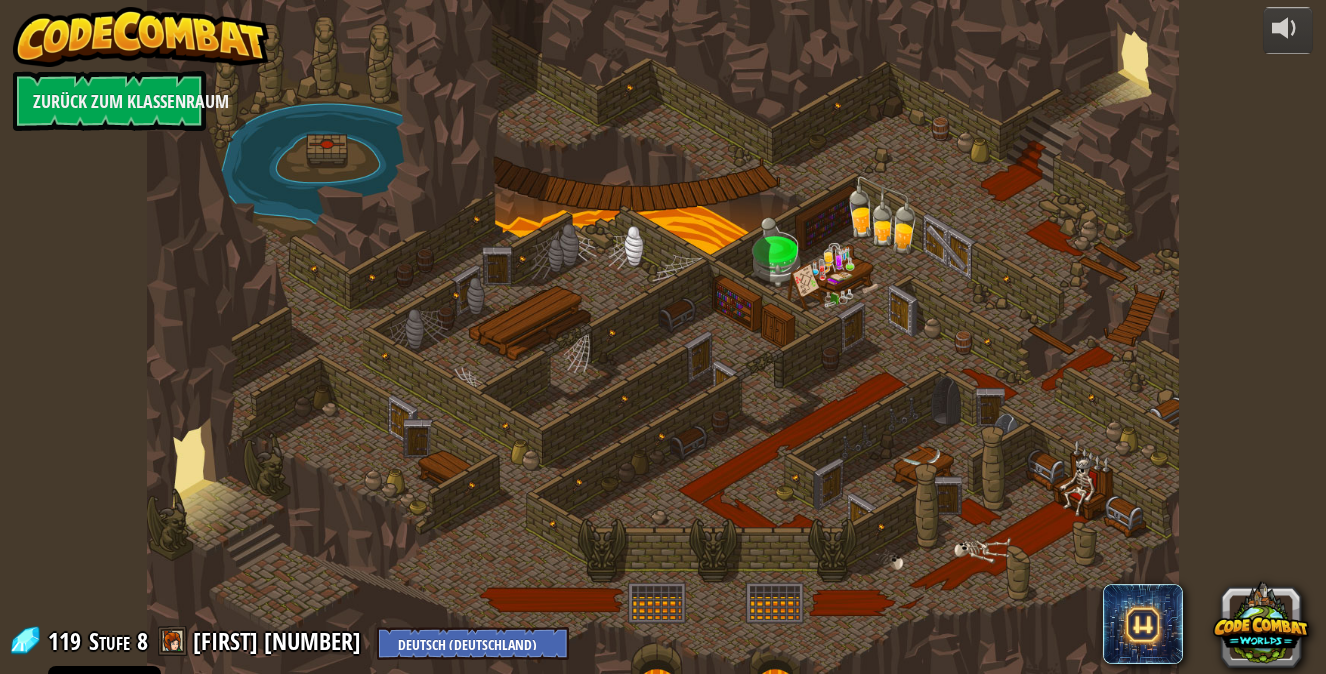 select on "de-DE" 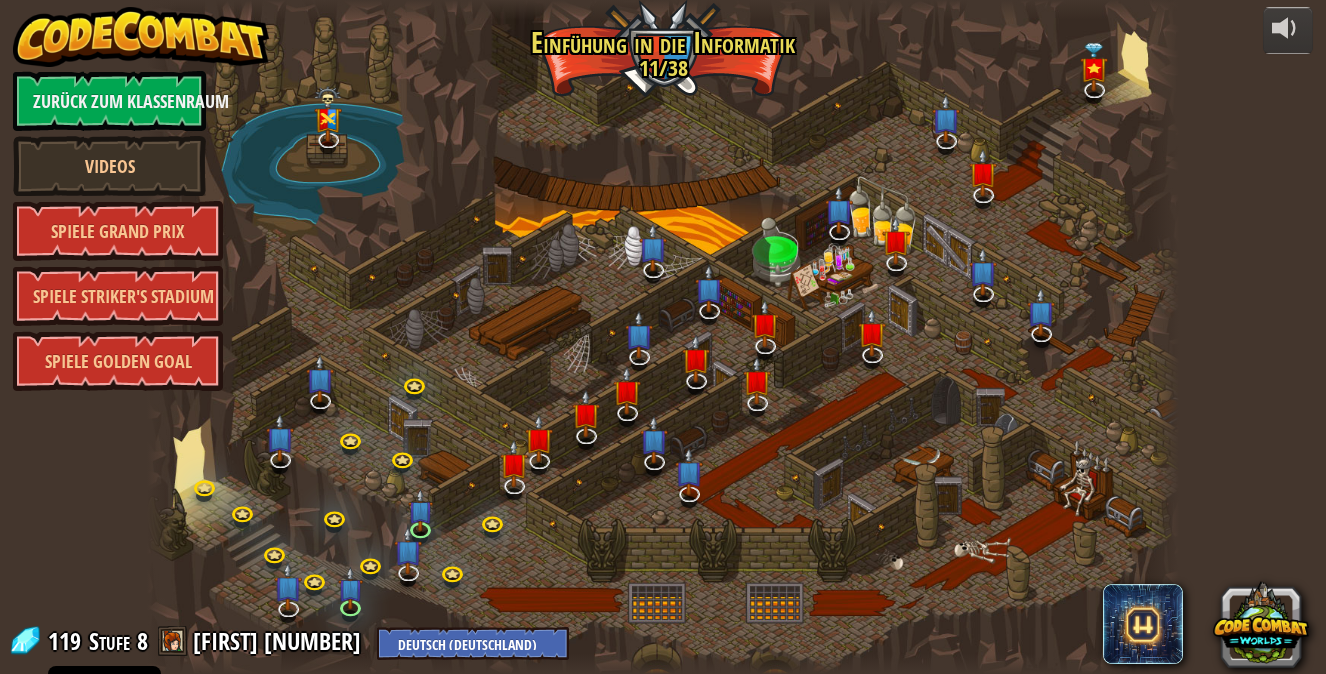 select on "de-DE" 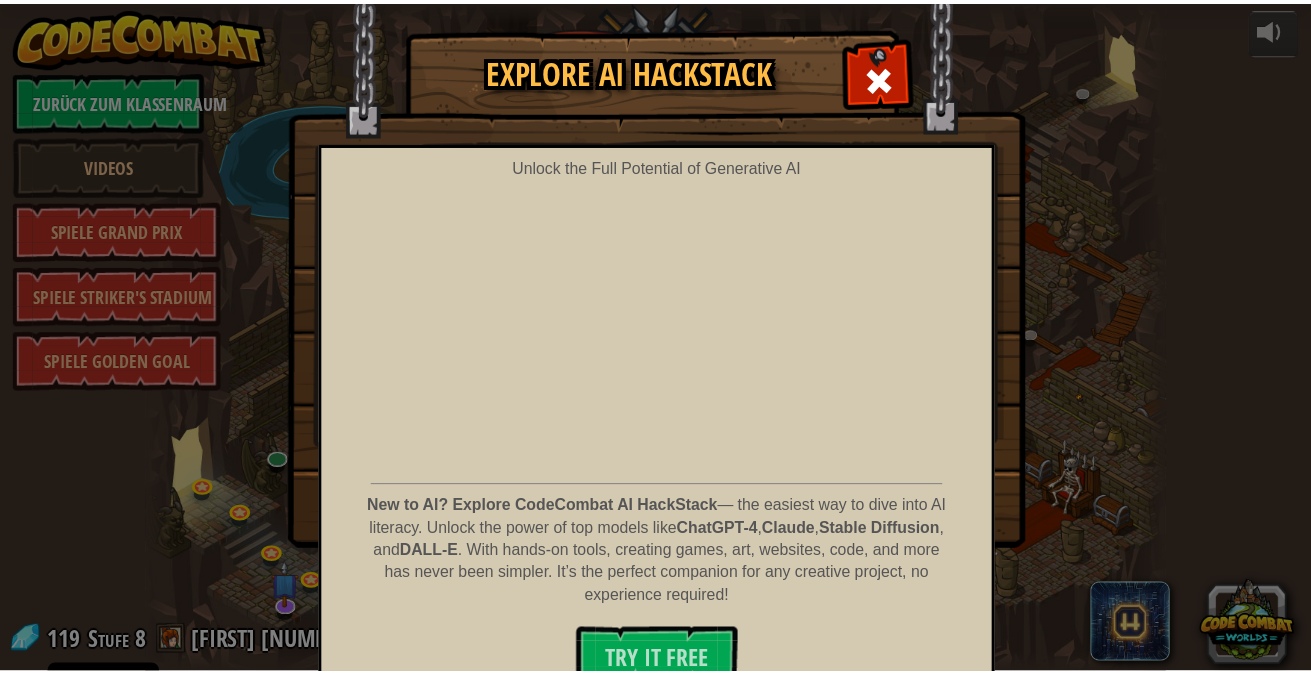 scroll, scrollTop: 31, scrollLeft: 0, axis: vertical 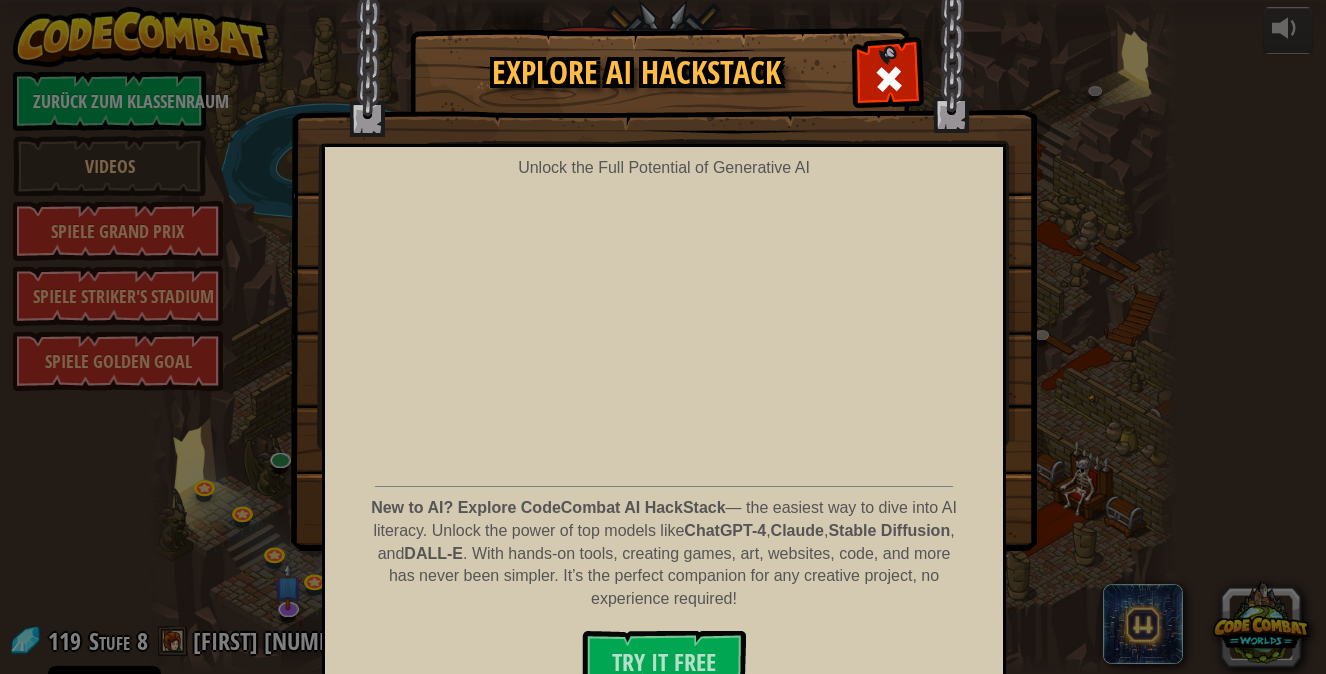click on "Explore AI HackStack Unlock the Full Potential of Generative AI New to AI? Explore CodeCombat AI HackStack  — the easiest way to dive into AI literacy. Unlock the power of top models like  ChatGPT-4 ,  Claude ,  Stable Diffusion , and  DALL-E . With hands-on tools, creating games, art, websites, code, and more has never been simpler. It’s the perfect companion for any creative project, no experience required!
Try It Free" at bounding box center [663, 289] 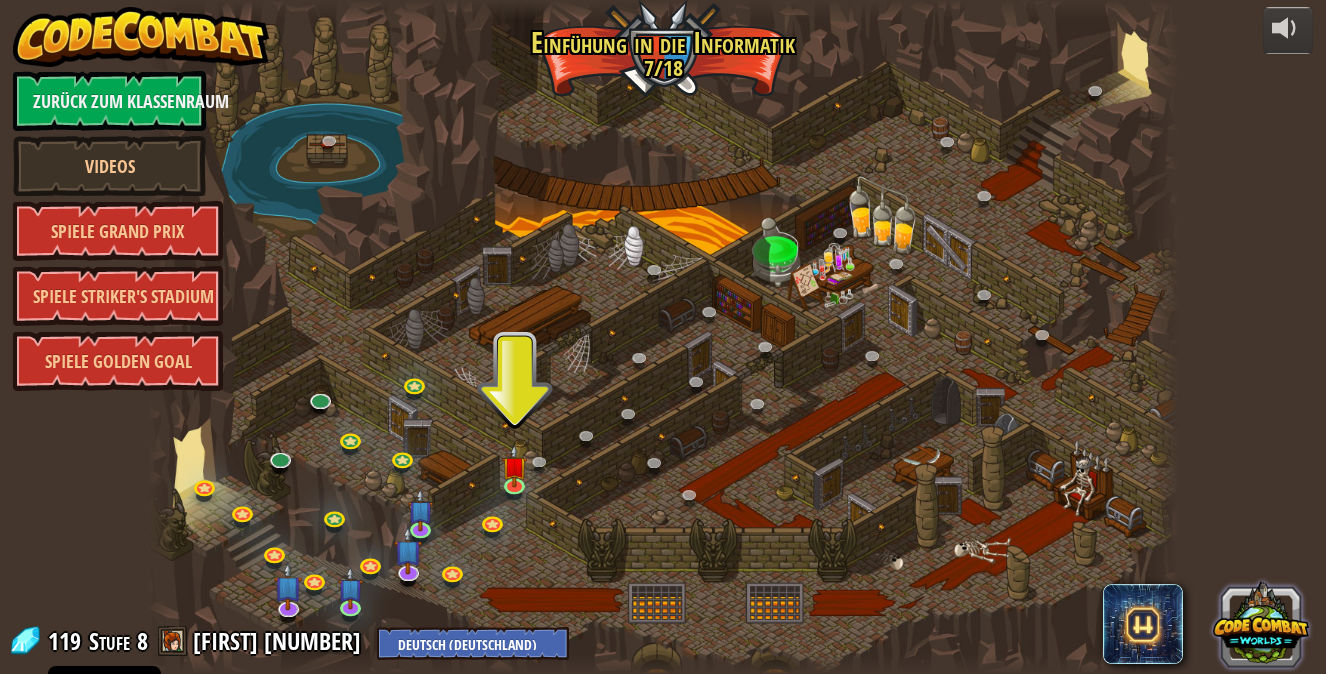 click at bounding box center [1261, 624] 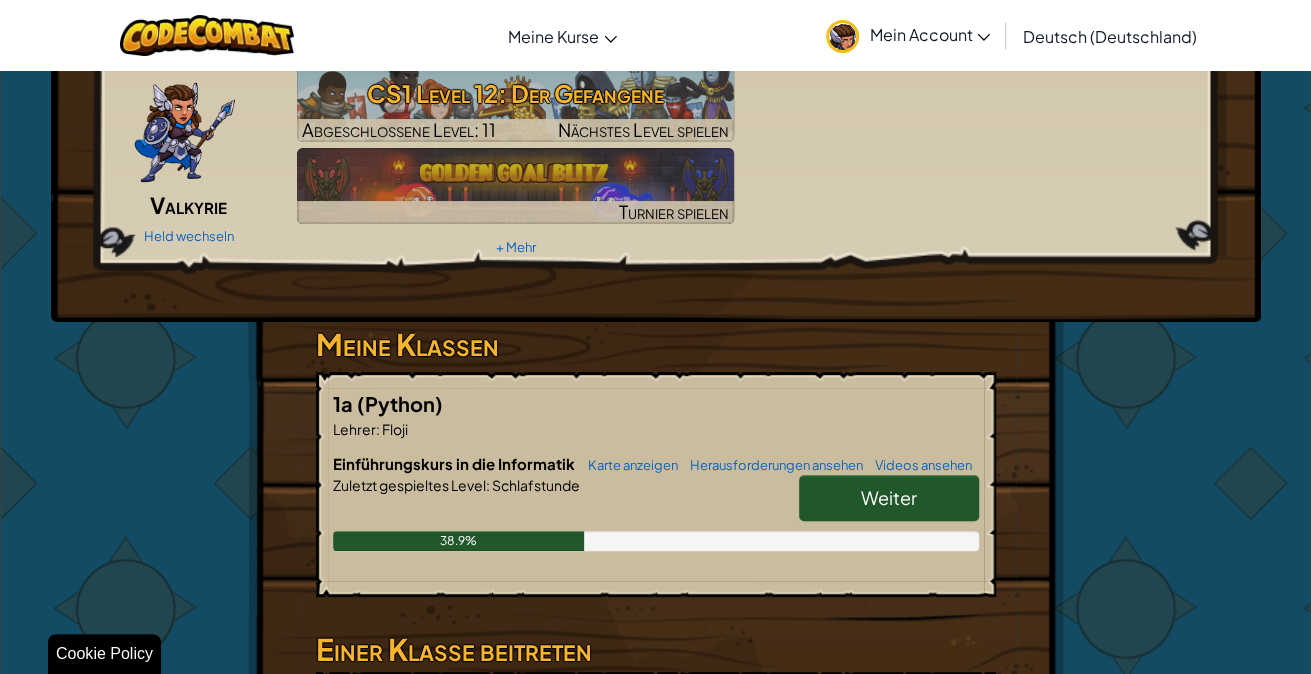 scroll, scrollTop: 0, scrollLeft: 0, axis: both 